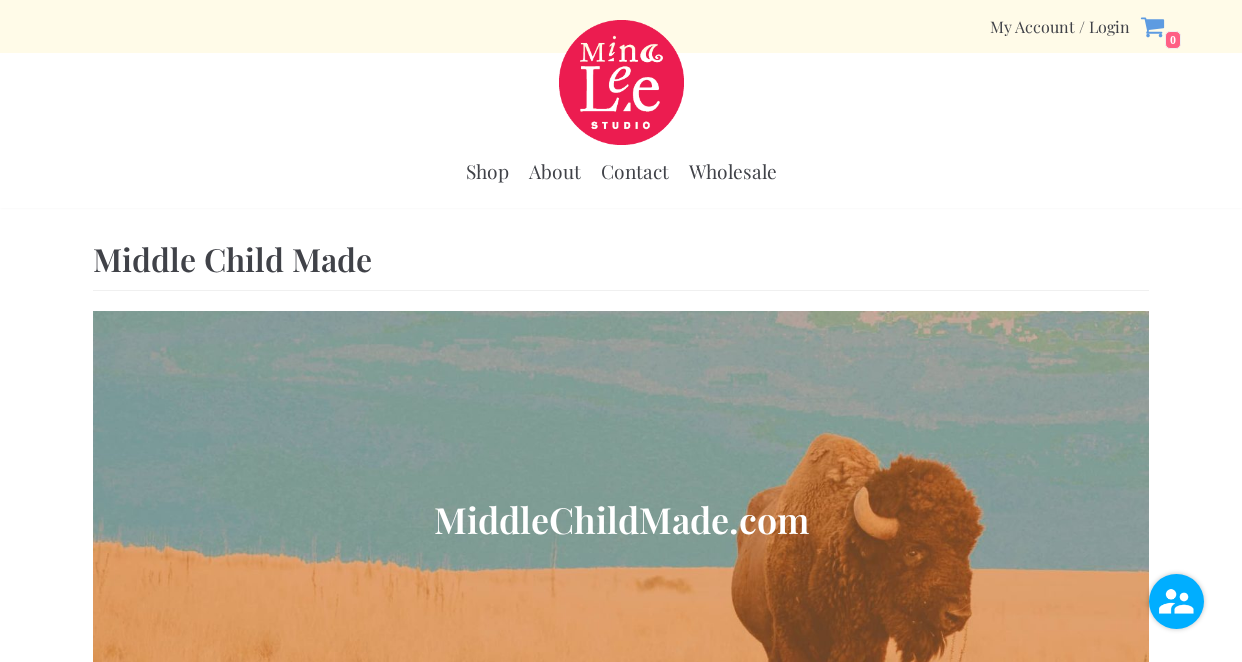 scroll, scrollTop: 0, scrollLeft: 0, axis: both 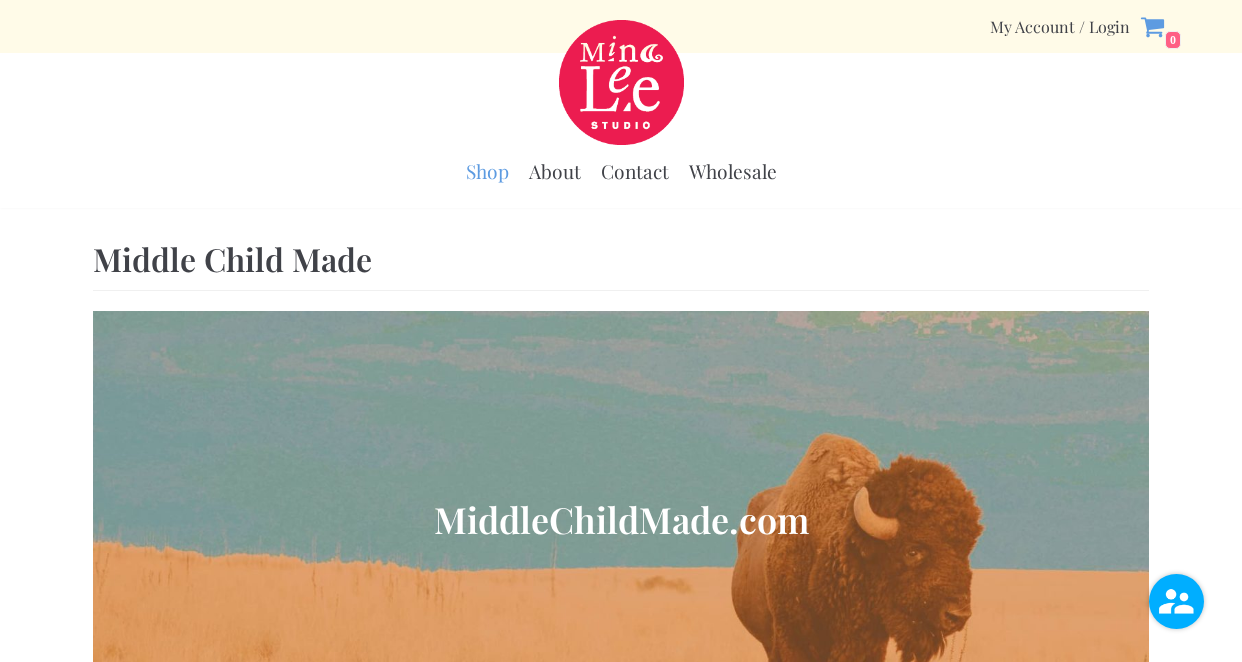 click on "Shop" at bounding box center (487, 171) 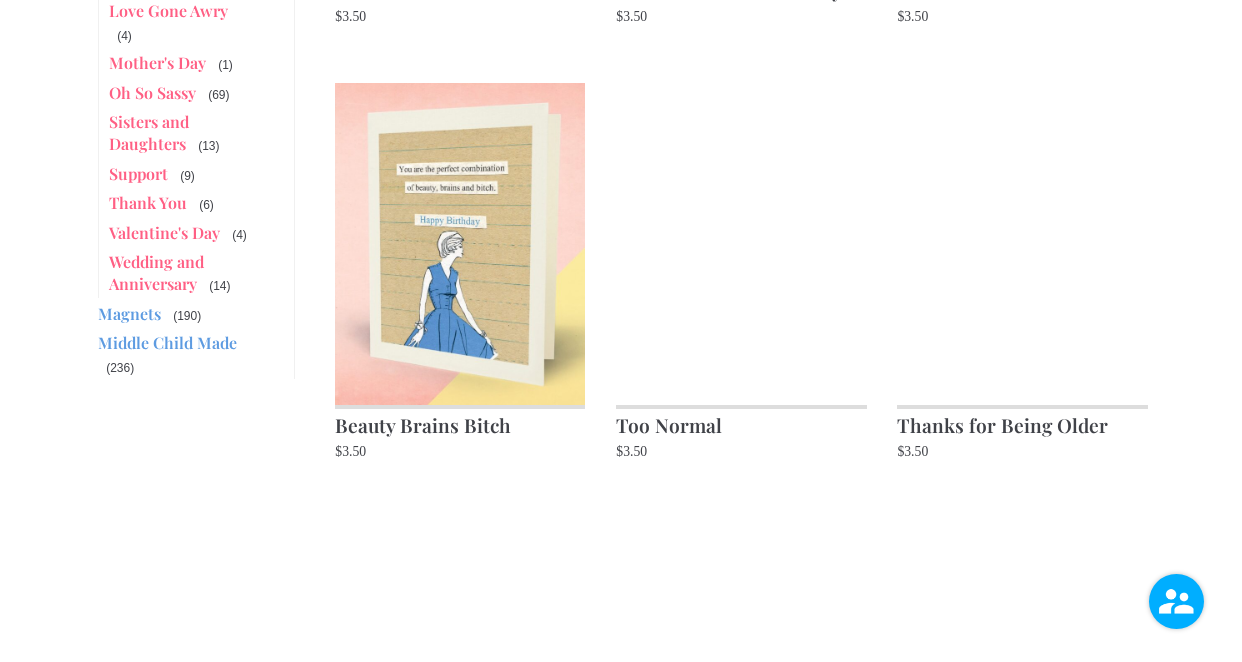 scroll, scrollTop: 1109, scrollLeft: 0, axis: vertical 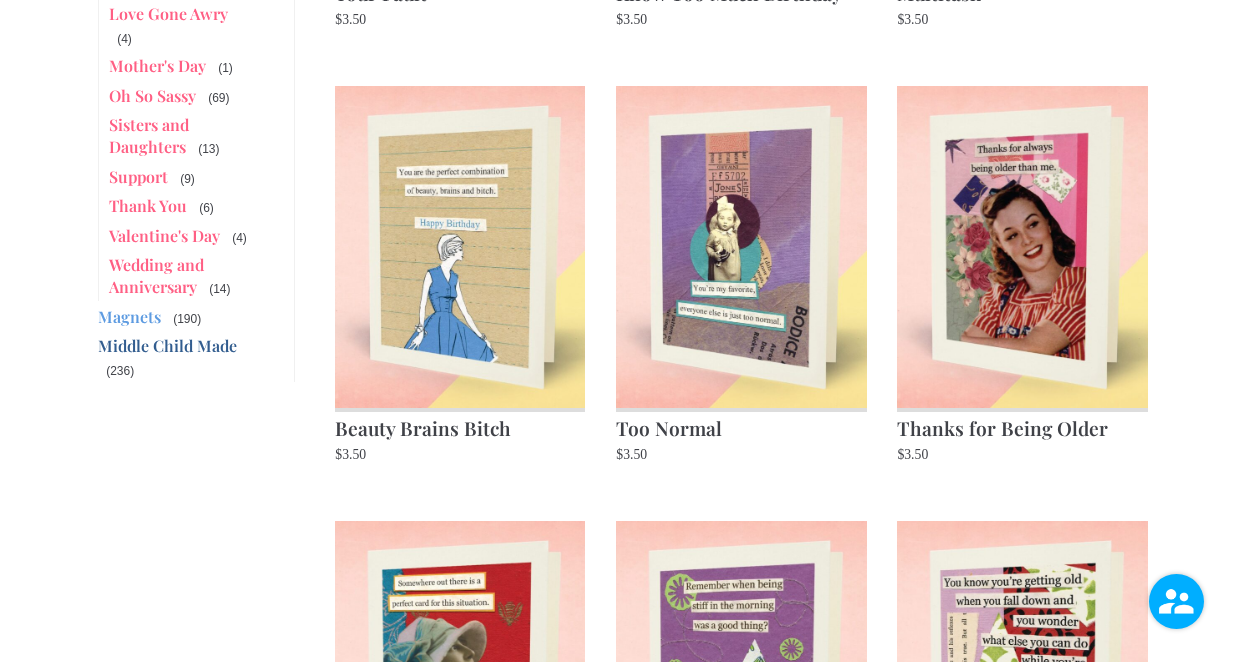 click on "Middle Child Made" at bounding box center [167, 345] 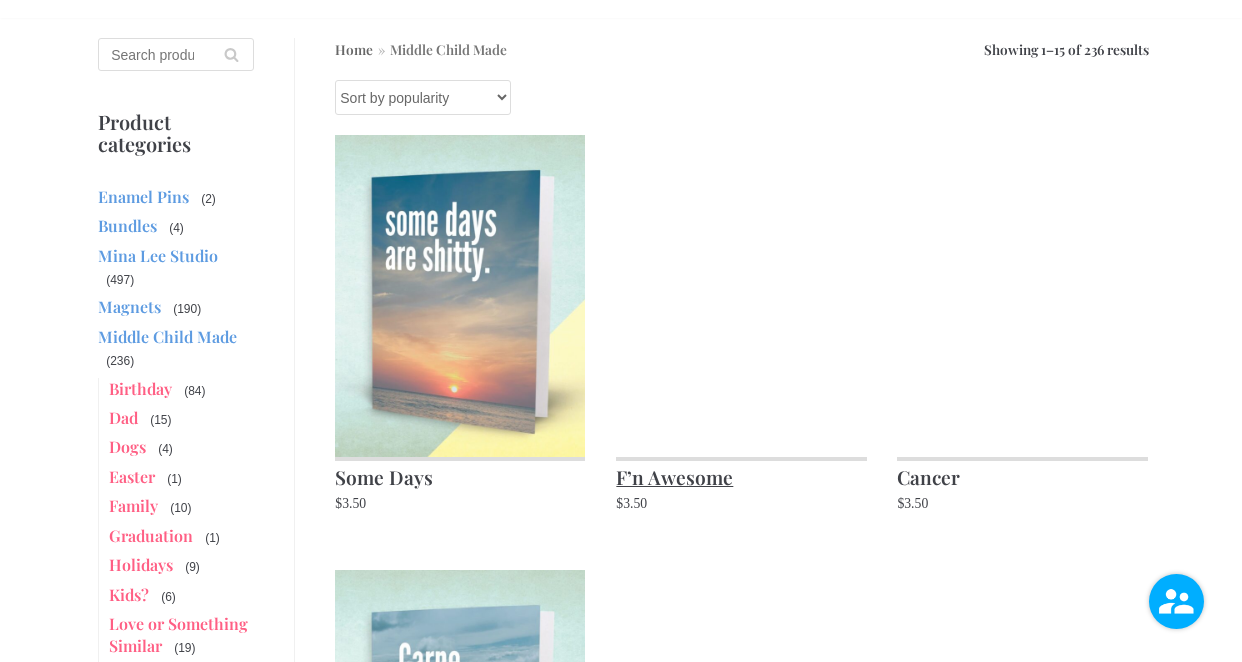 scroll, scrollTop: 188, scrollLeft: 0, axis: vertical 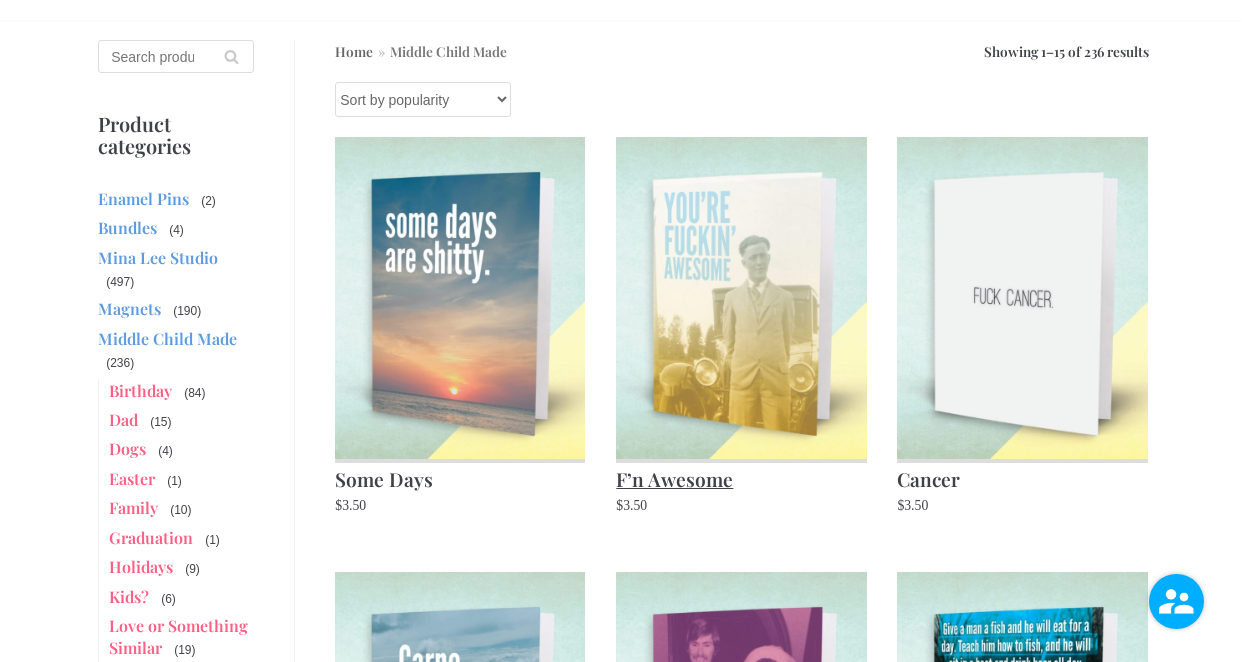 click at bounding box center (741, 297) 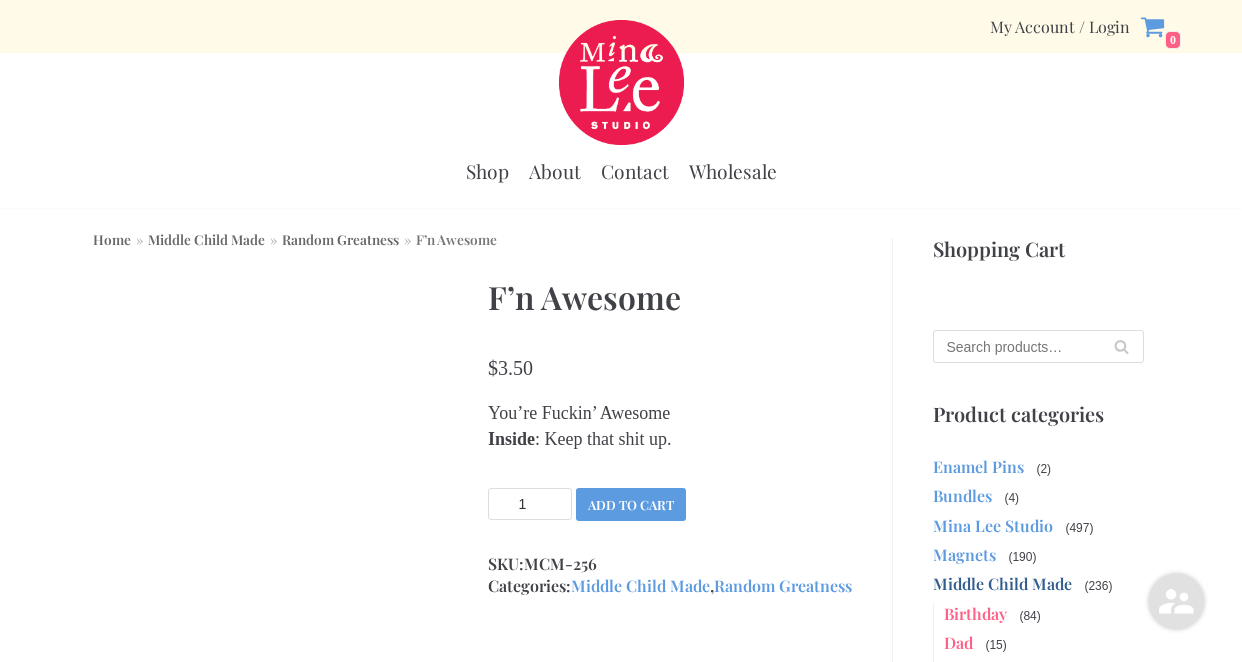 scroll, scrollTop: 0, scrollLeft: 0, axis: both 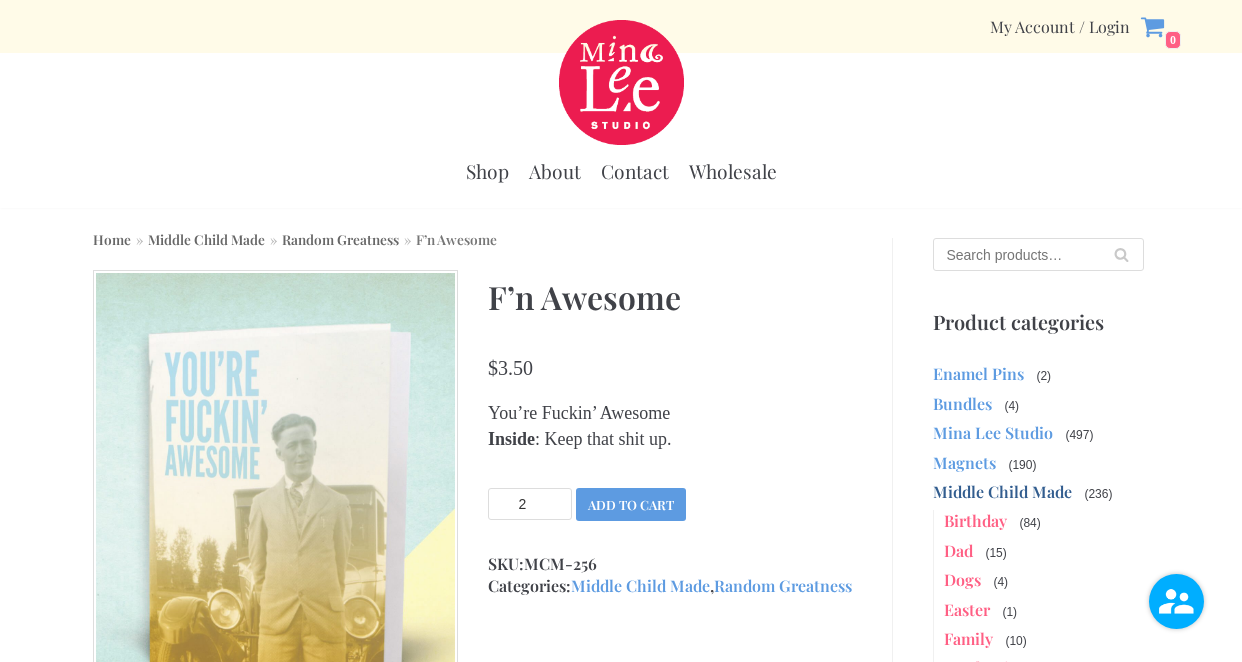 type on "2" 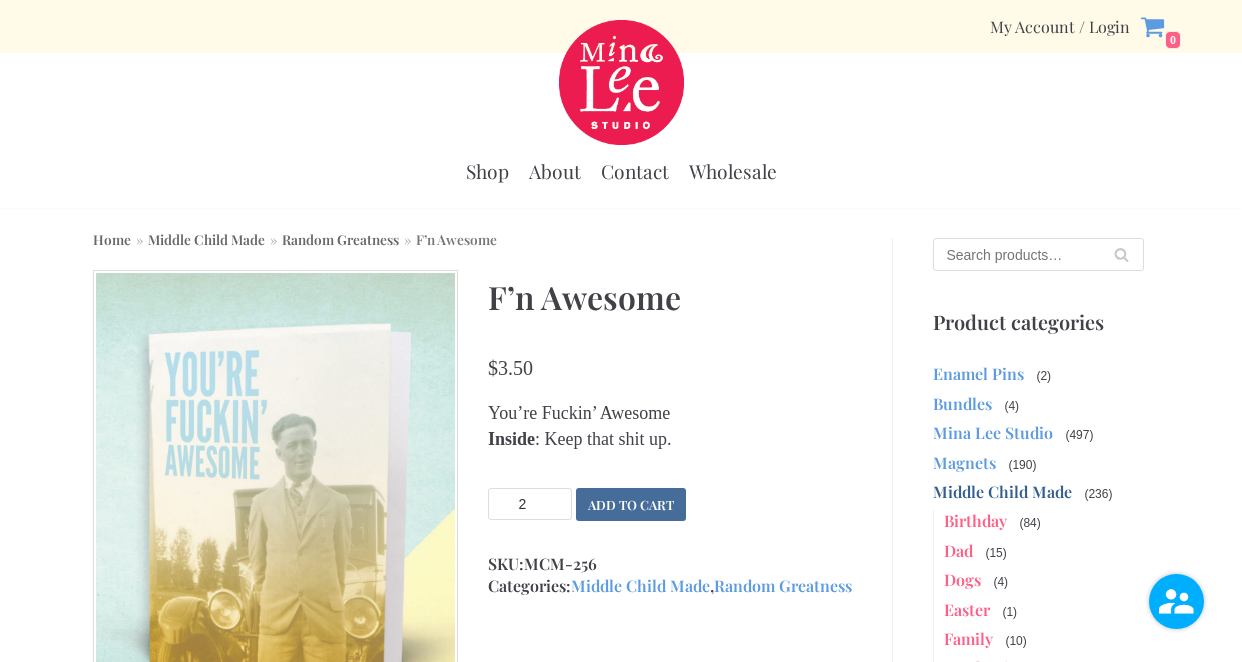 click on "Add to cart" at bounding box center [631, 504] 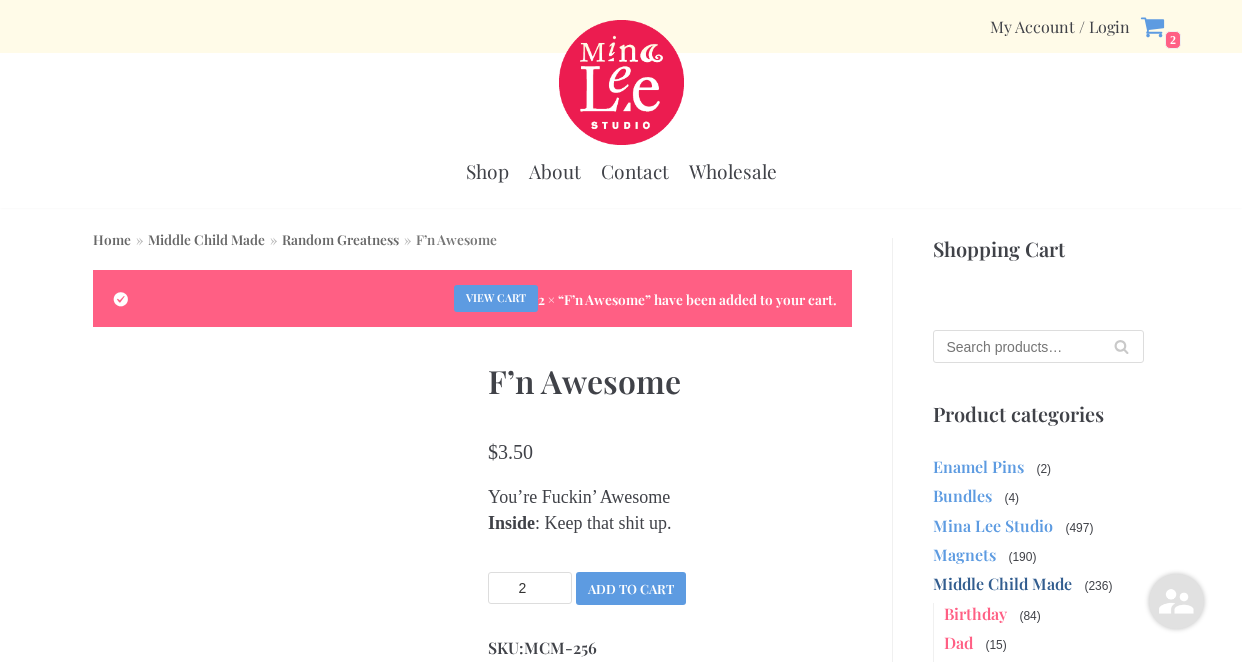 scroll, scrollTop: 0, scrollLeft: 0, axis: both 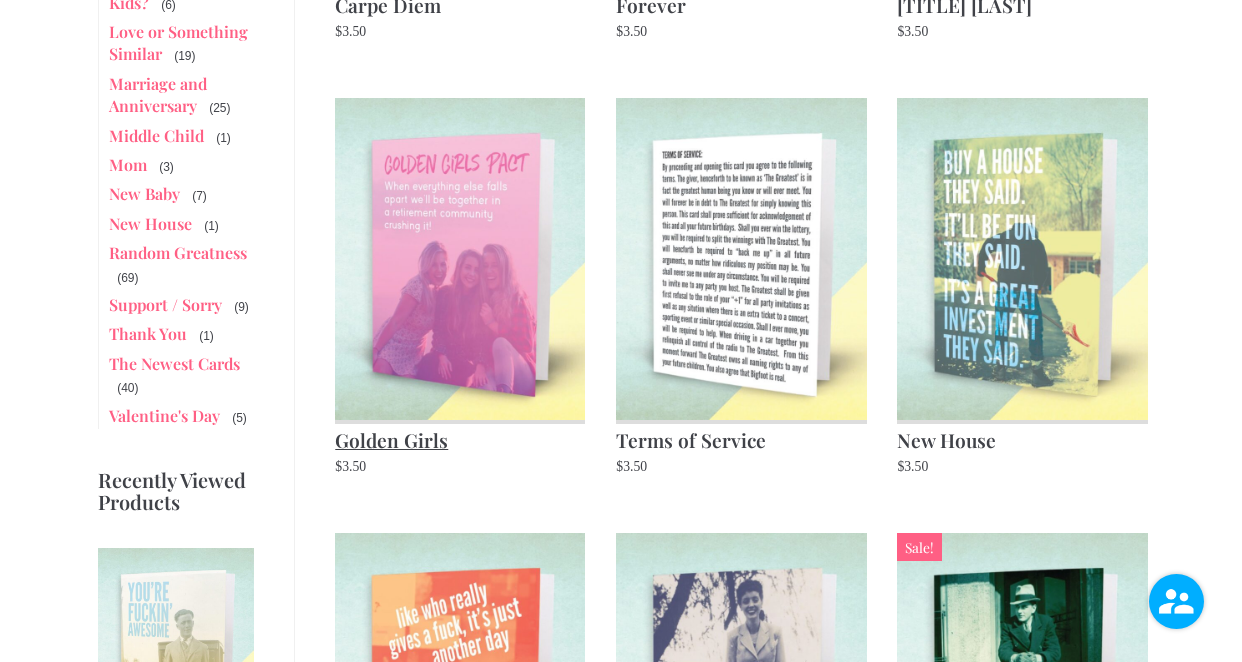 click at bounding box center (460, 258) 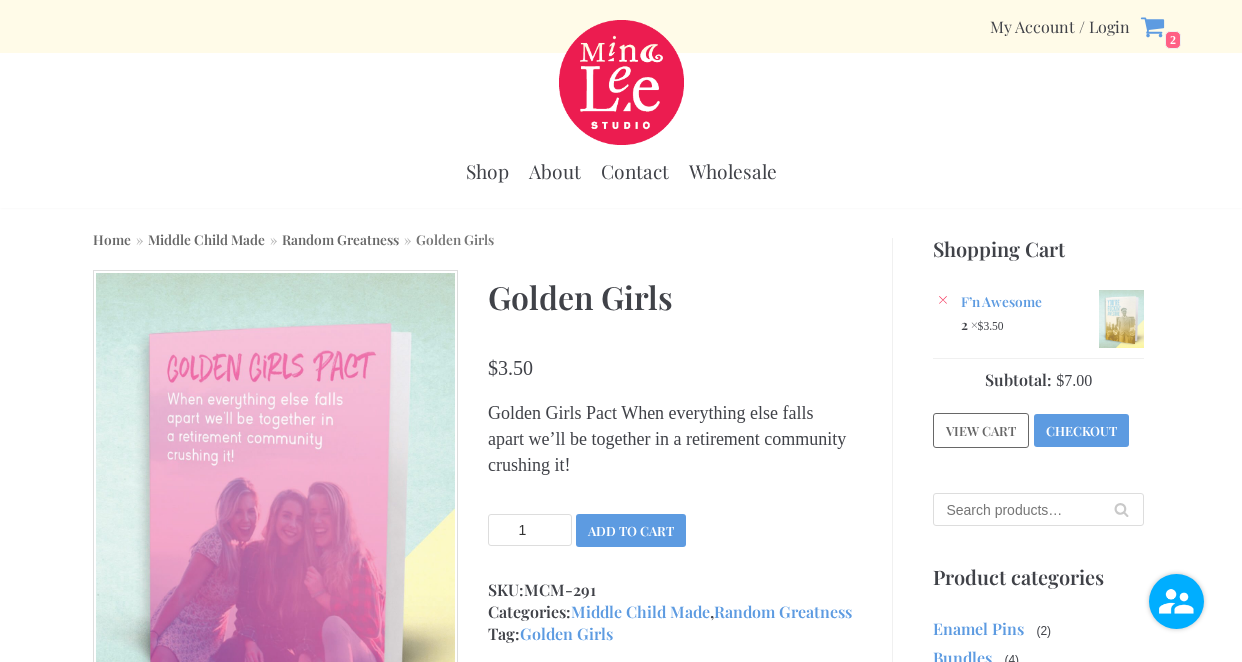 scroll, scrollTop: 0, scrollLeft: 0, axis: both 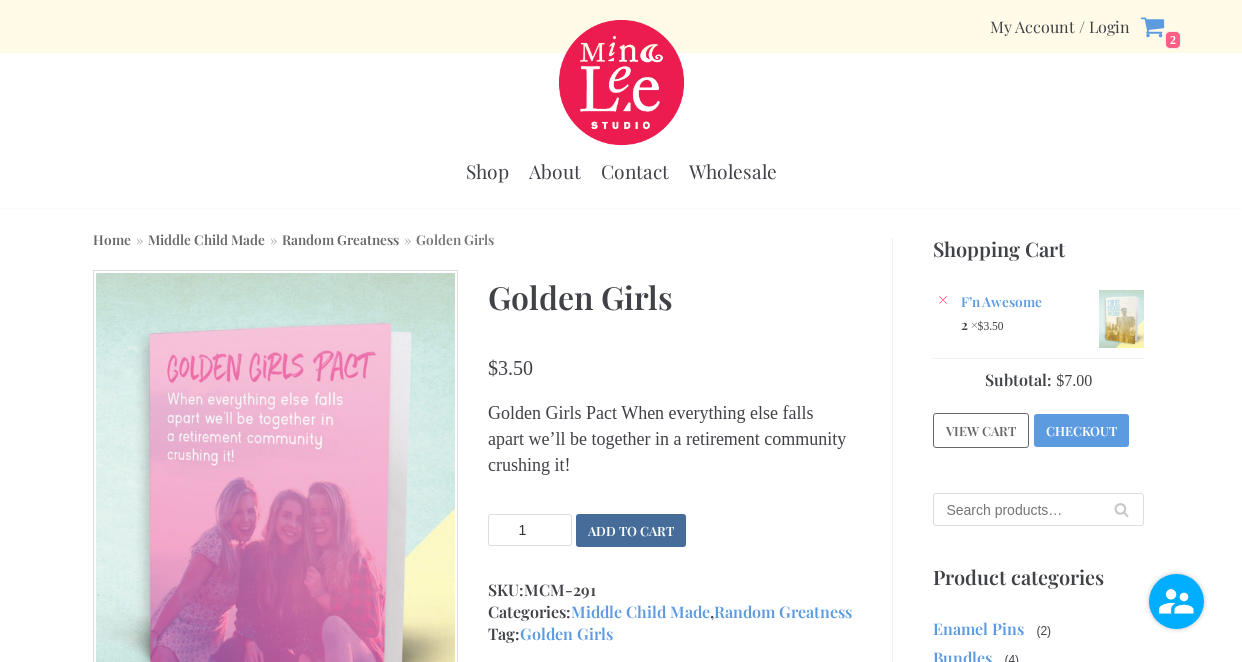 click on "Add to cart" at bounding box center [631, 530] 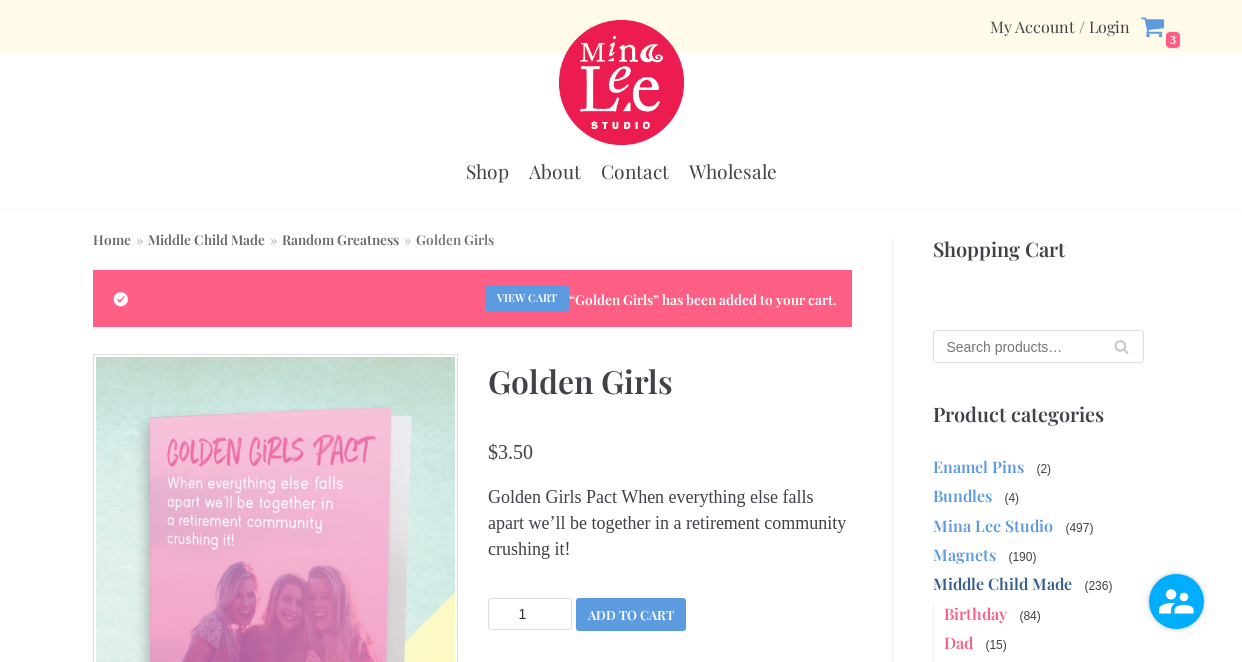 scroll, scrollTop: 0, scrollLeft: 0, axis: both 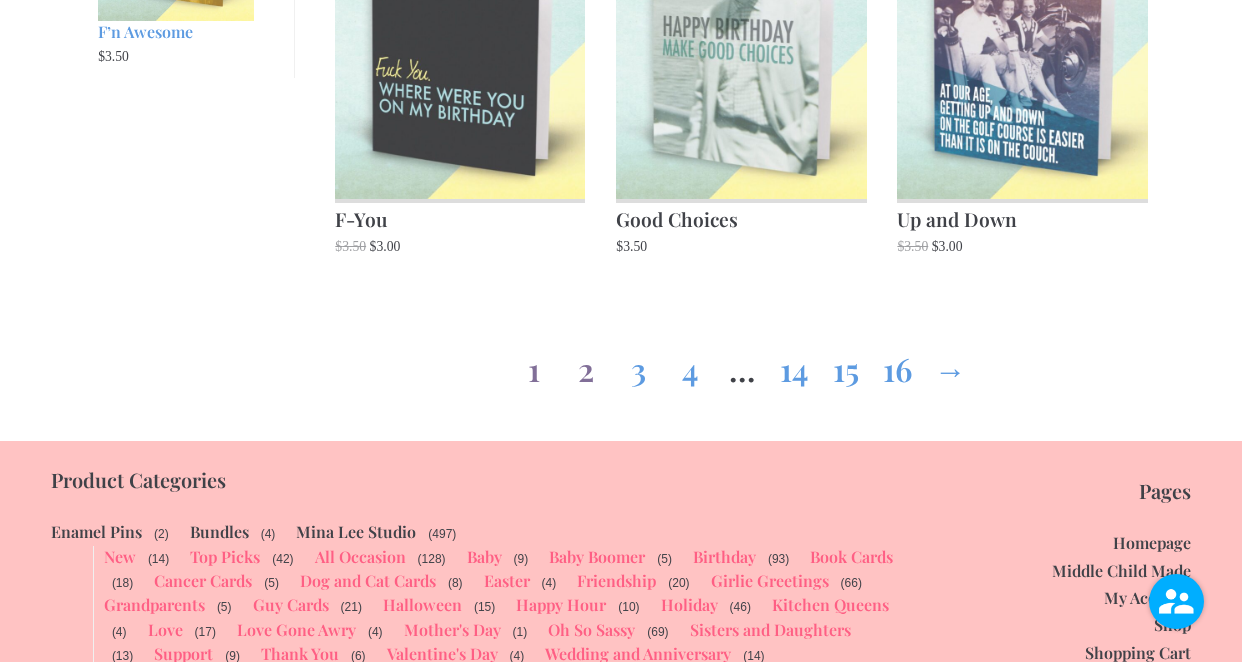 click on "2" at bounding box center [586, 365] 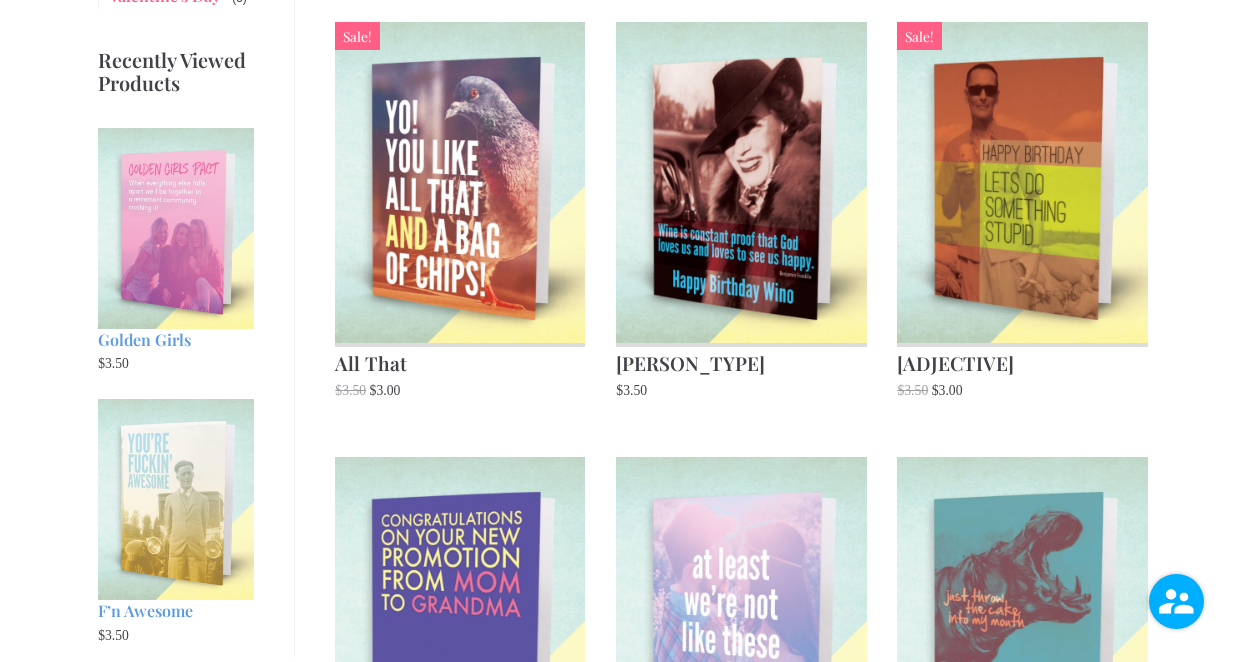 scroll, scrollTop: 1781, scrollLeft: 0, axis: vertical 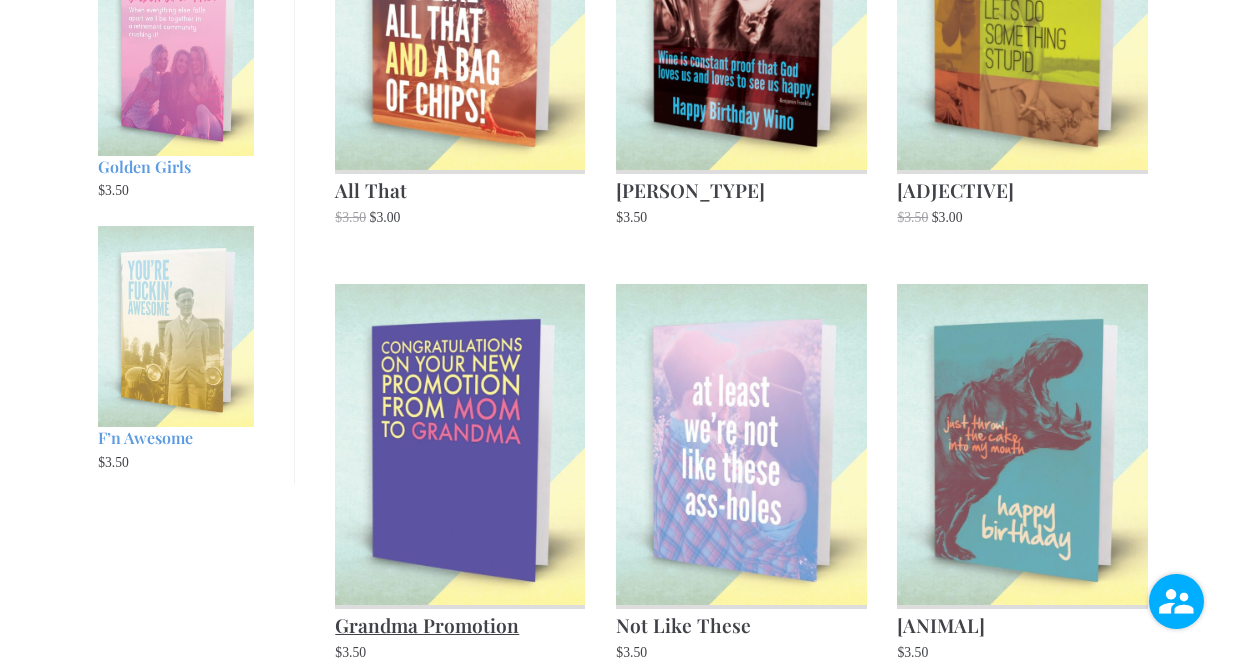 click at bounding box center (460, 444) 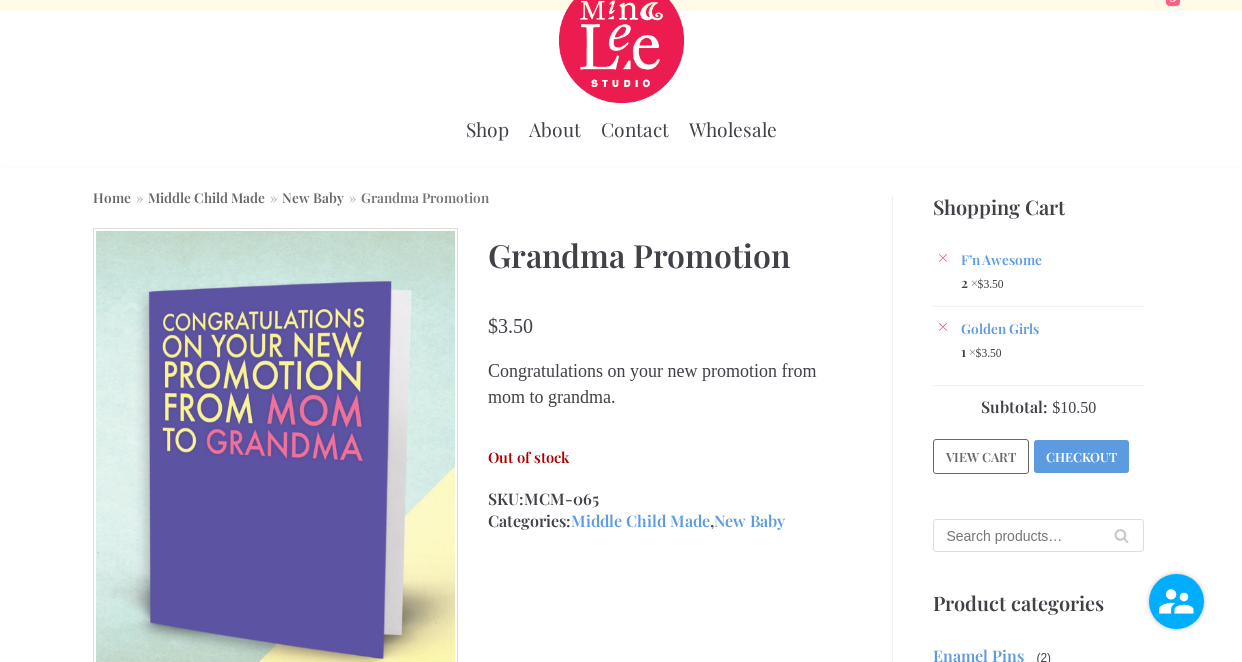 scroll, scrollTop: 0, scrollLeft: 0, axis: both 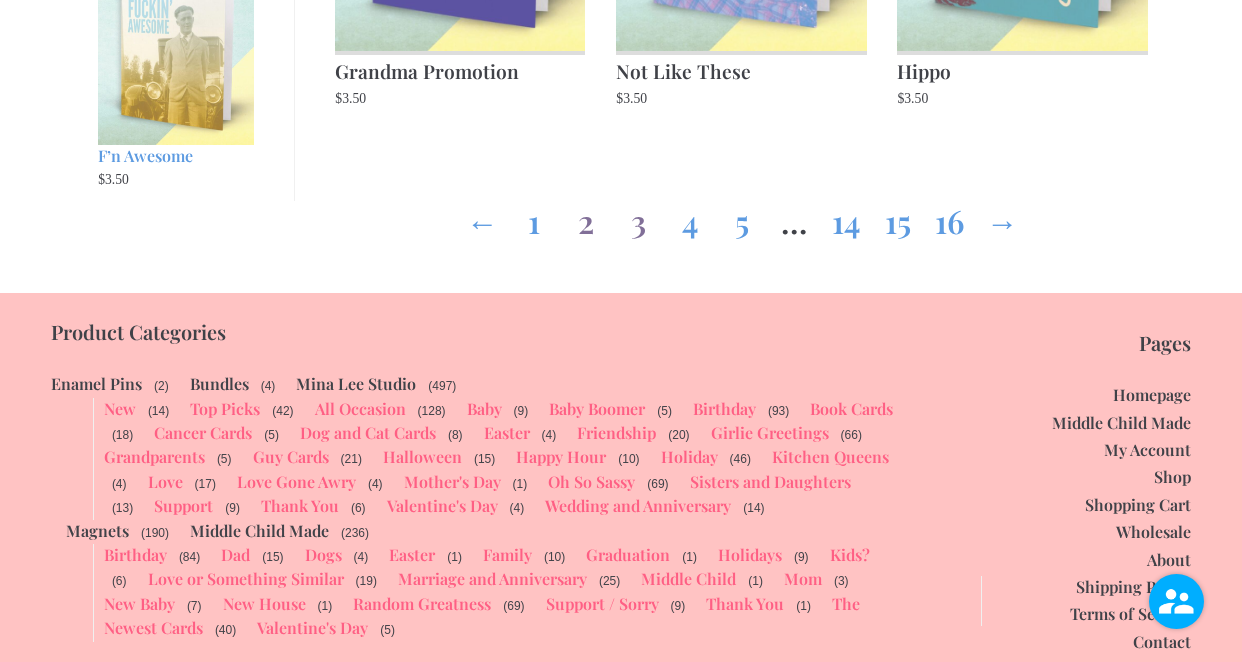 click on "3" at bounding box center [638, 217] 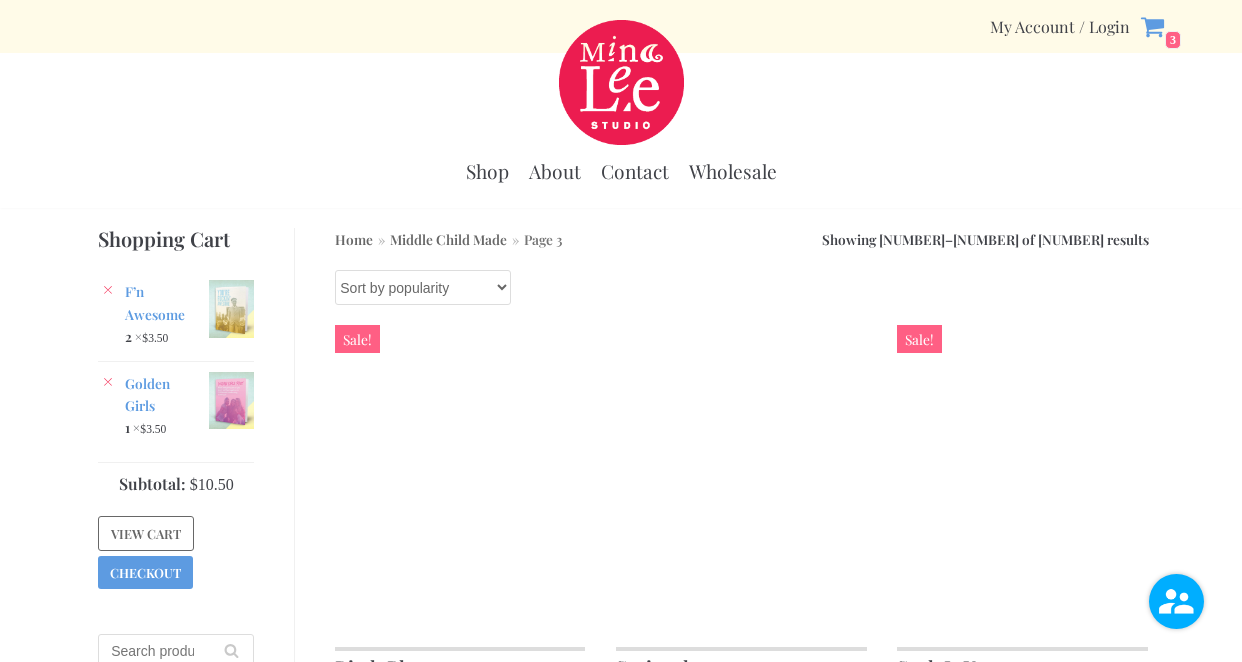scroll, scrollTop: 0, scrollLeft: 0, axis: both 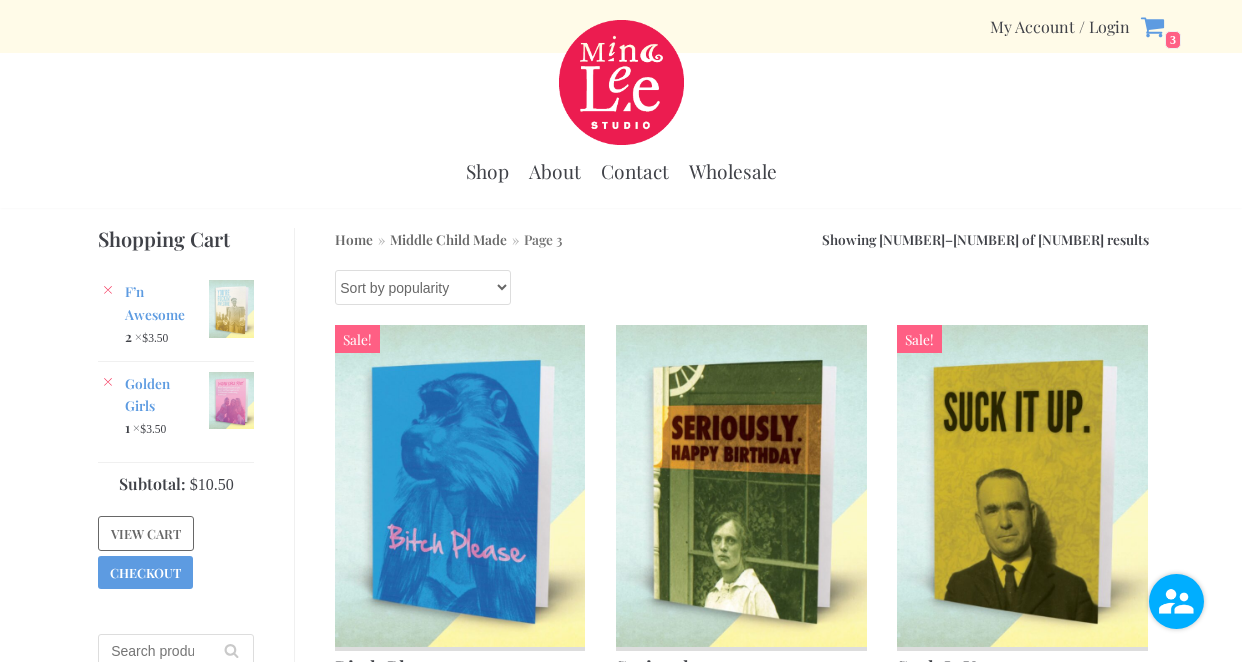 click on "Sort by popularity
Sort by average rating
Sort by latest
Sort by price: low to high
Sort by price: high to low" at bounding box center (423, 287) 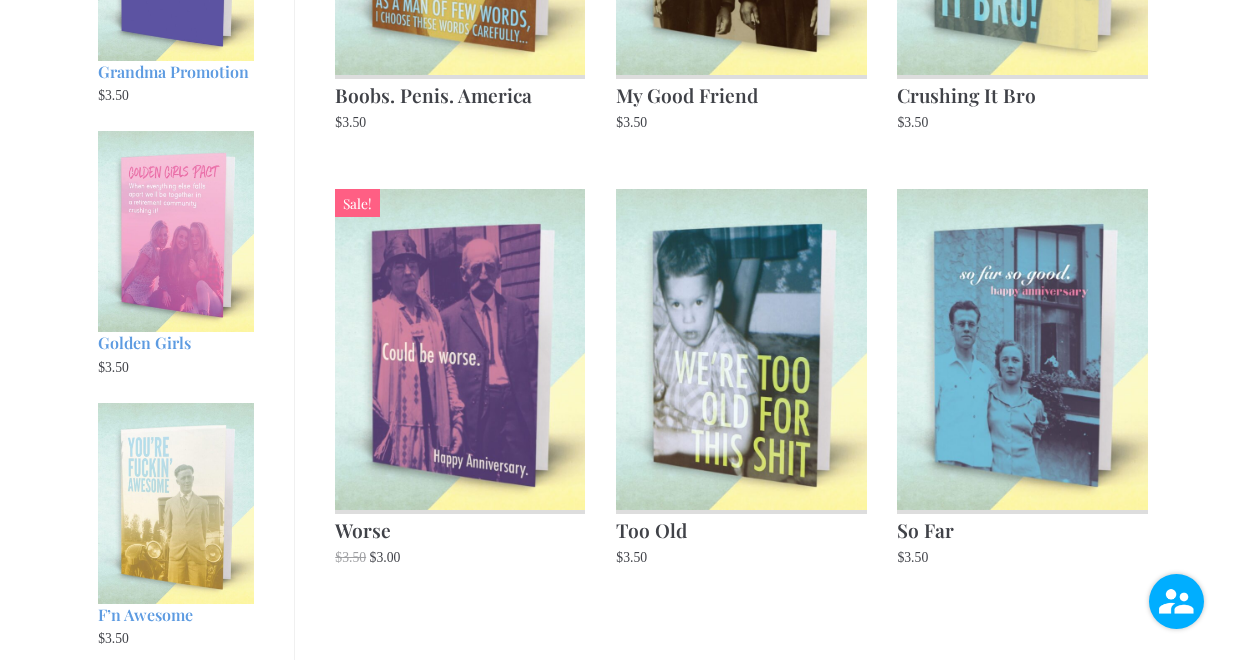 scroll, scrollTop: 1926, scrollLeft: 0, axis: vertical 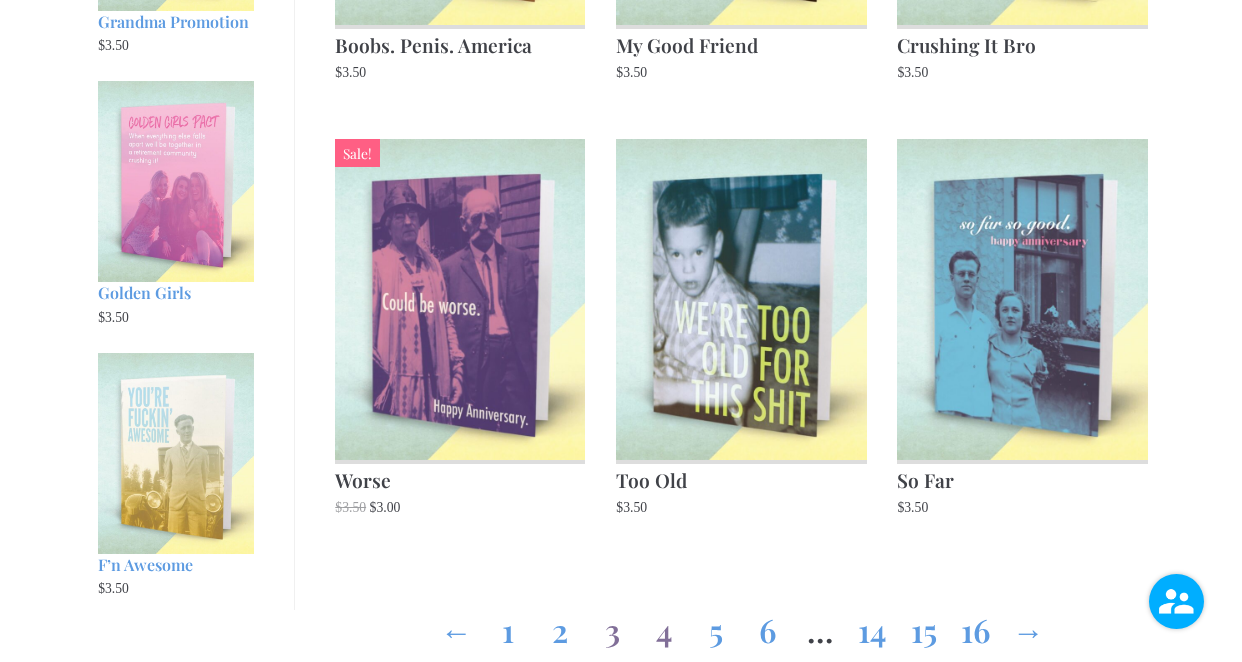 click on "4" at bounding box center (664, 626) 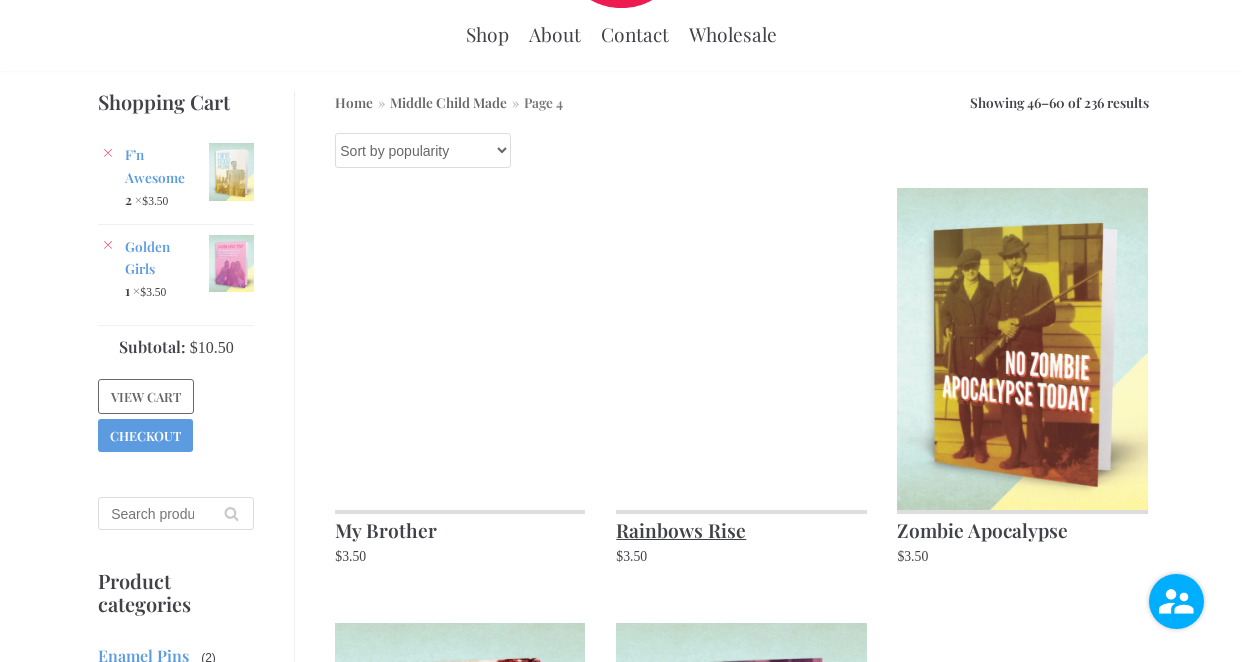 scroll, scrollTop: 172, scrollLeft: 0, axis: vertical 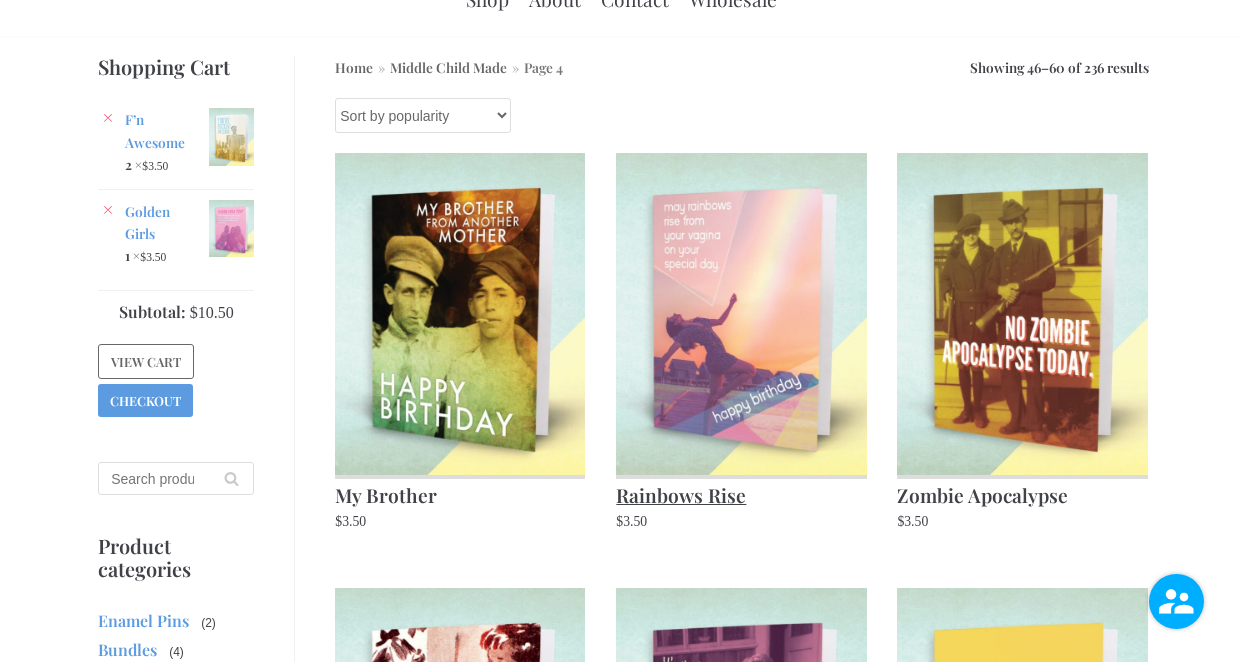 click at bounding box center (741, 313) 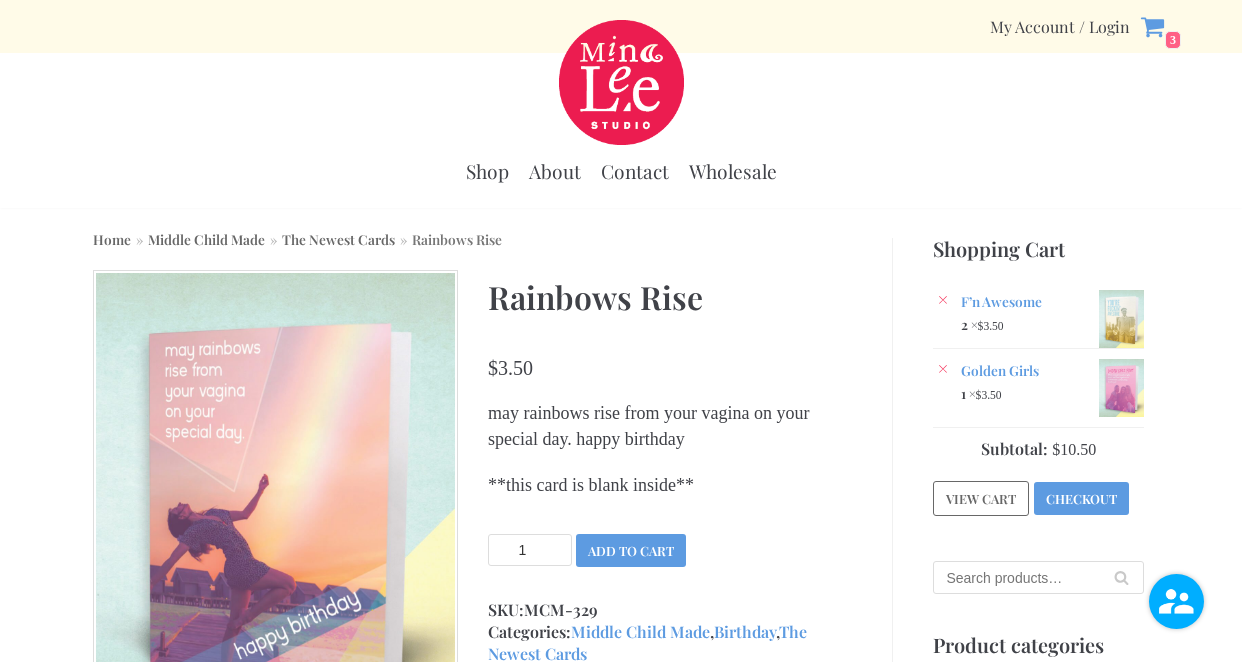 scroll, scrollTop: 0, scrollLeft: 0, axis: both 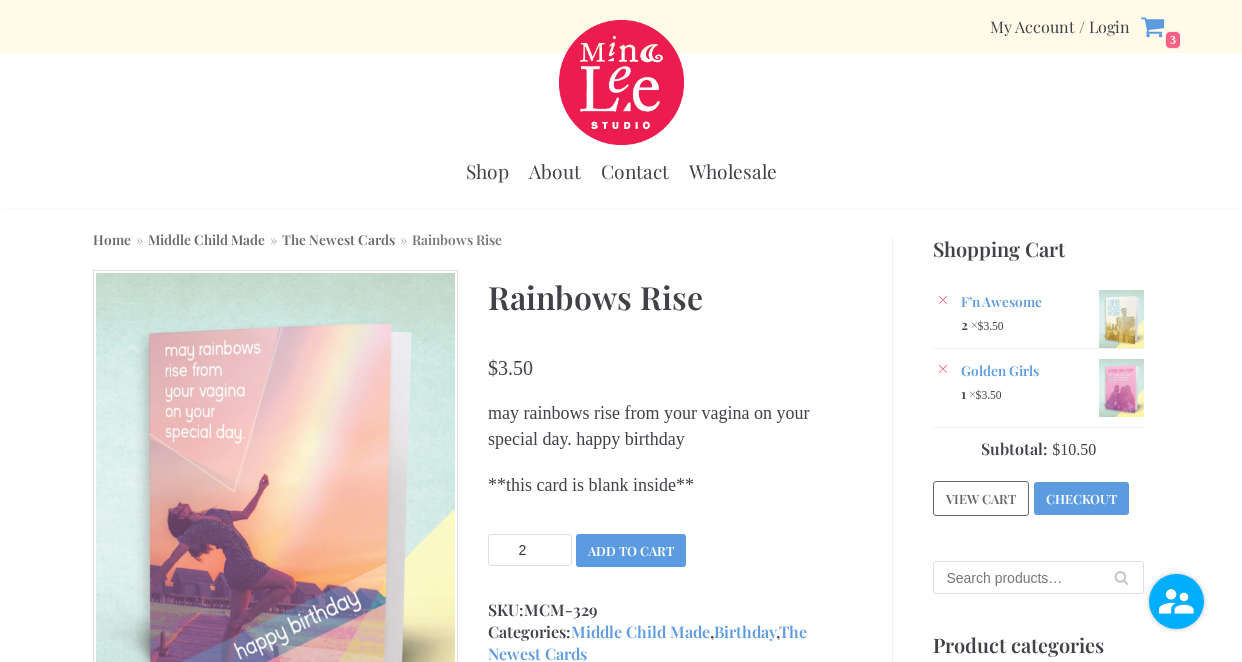click on "2" at bounding box center (530, 550) 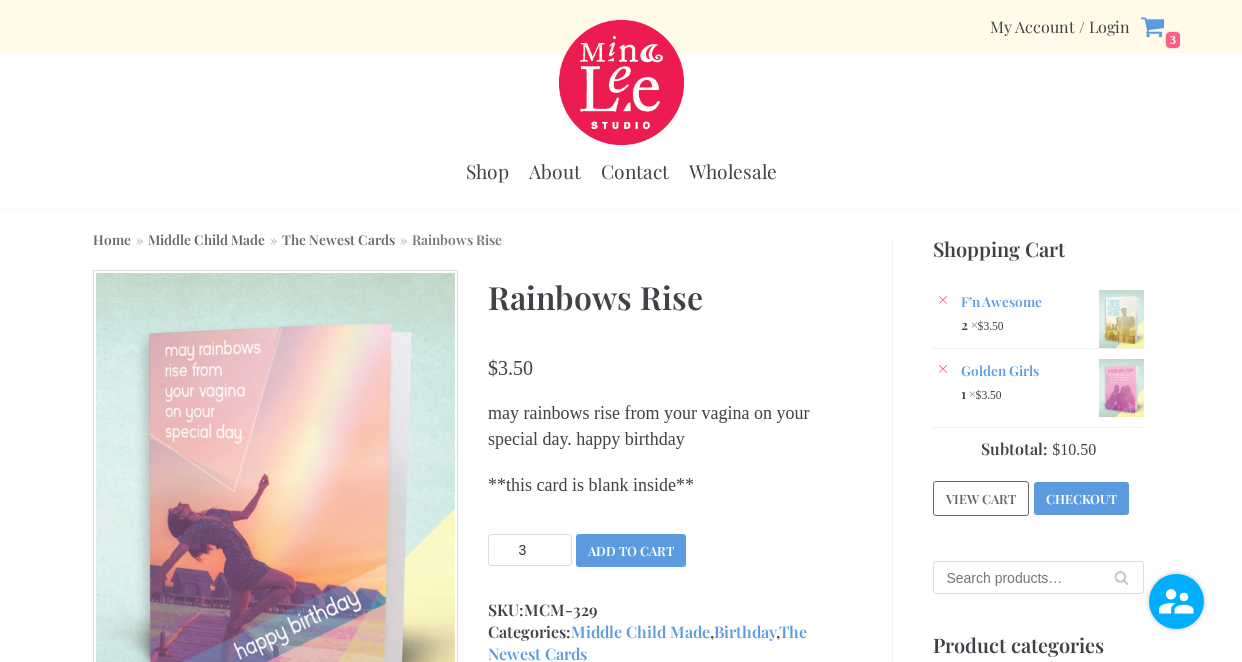 type on "3" 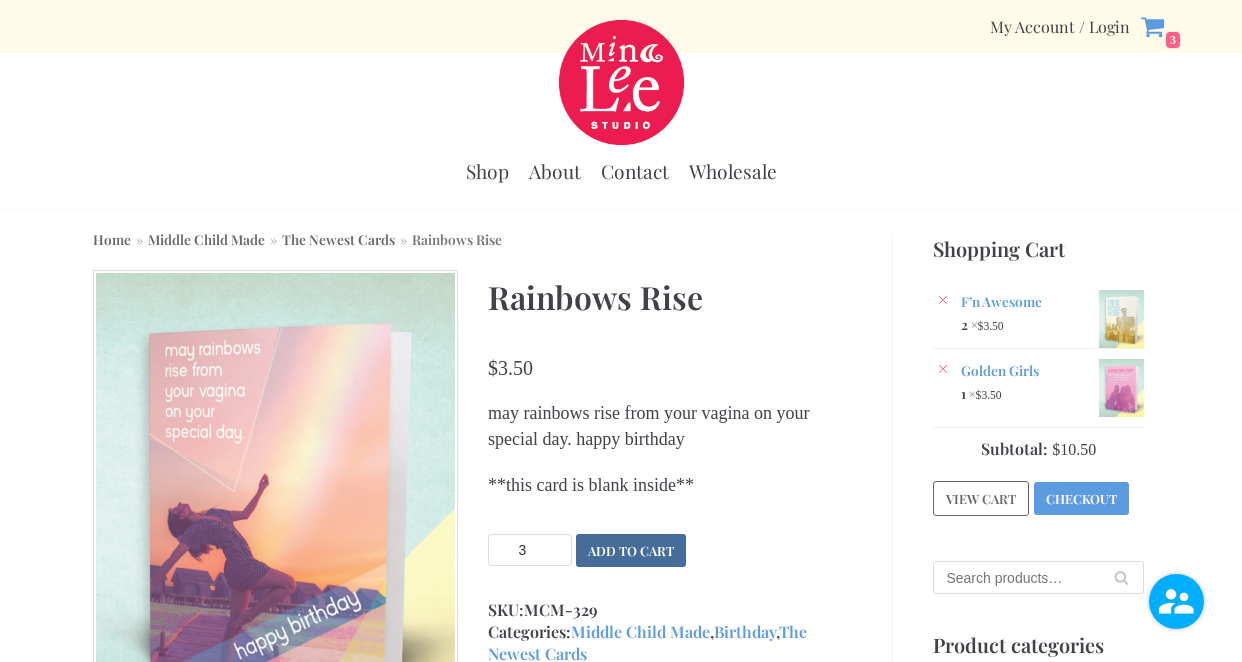 click on "Add to cart" at bounding box center (631, 550) 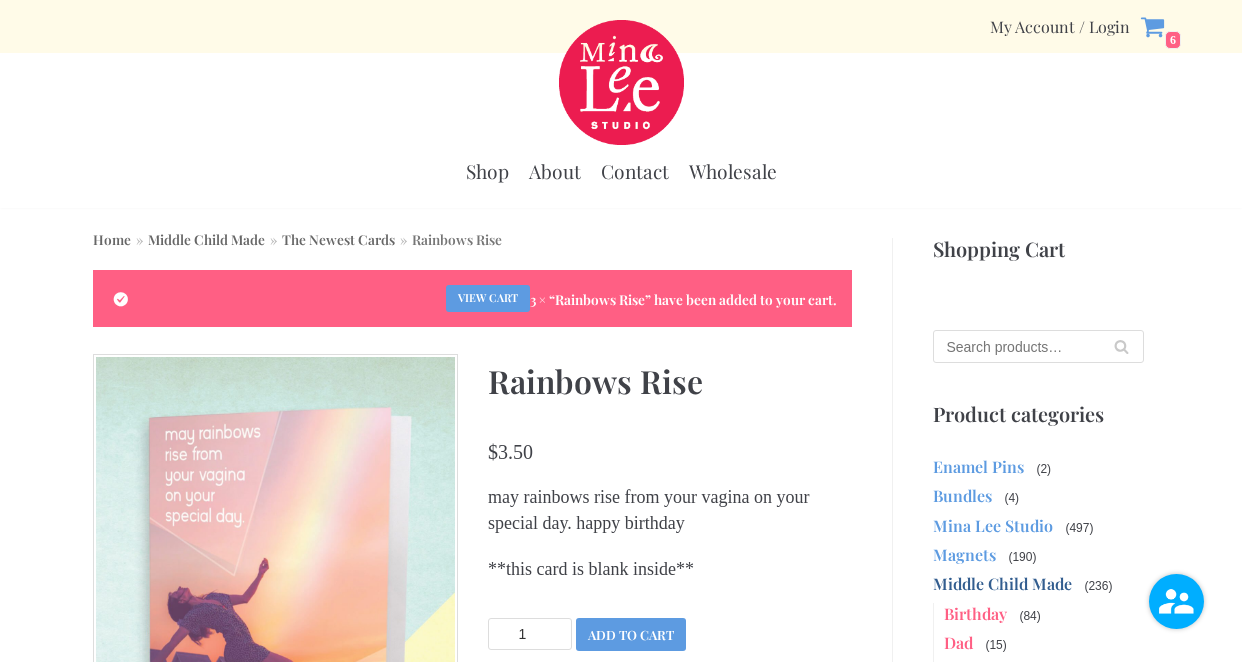 scroll, scrollTop: 0, scrollLeft: 0, axis: both 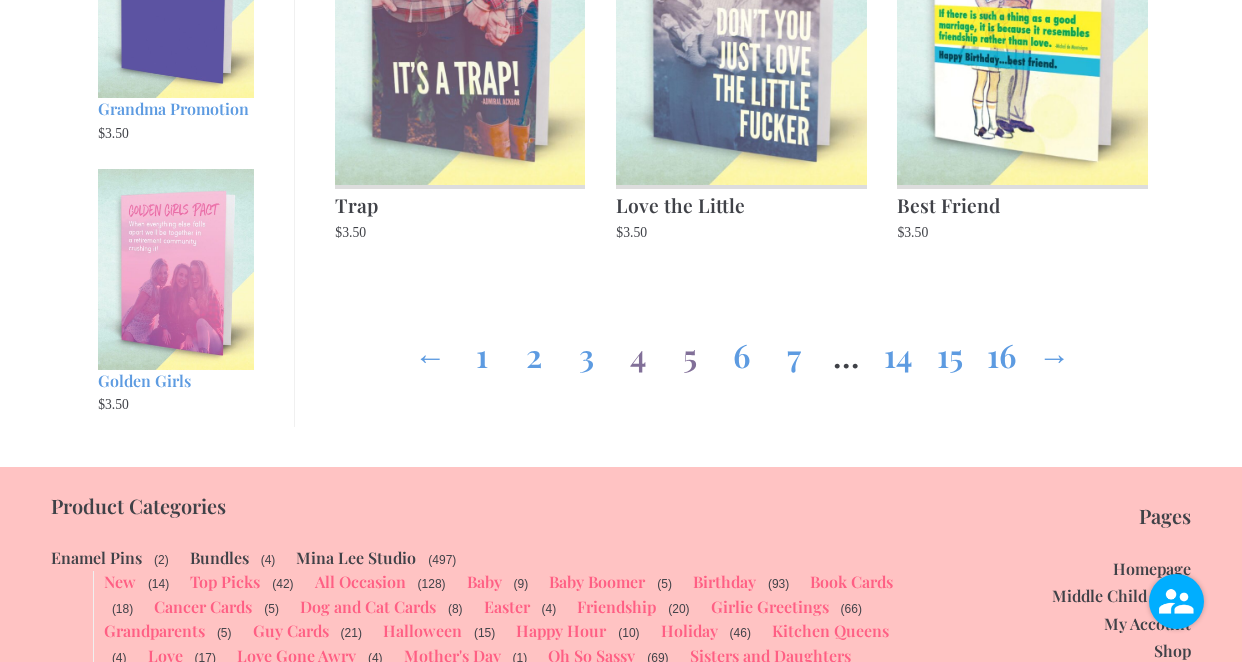click on "5" at bounding box center (690, 351) 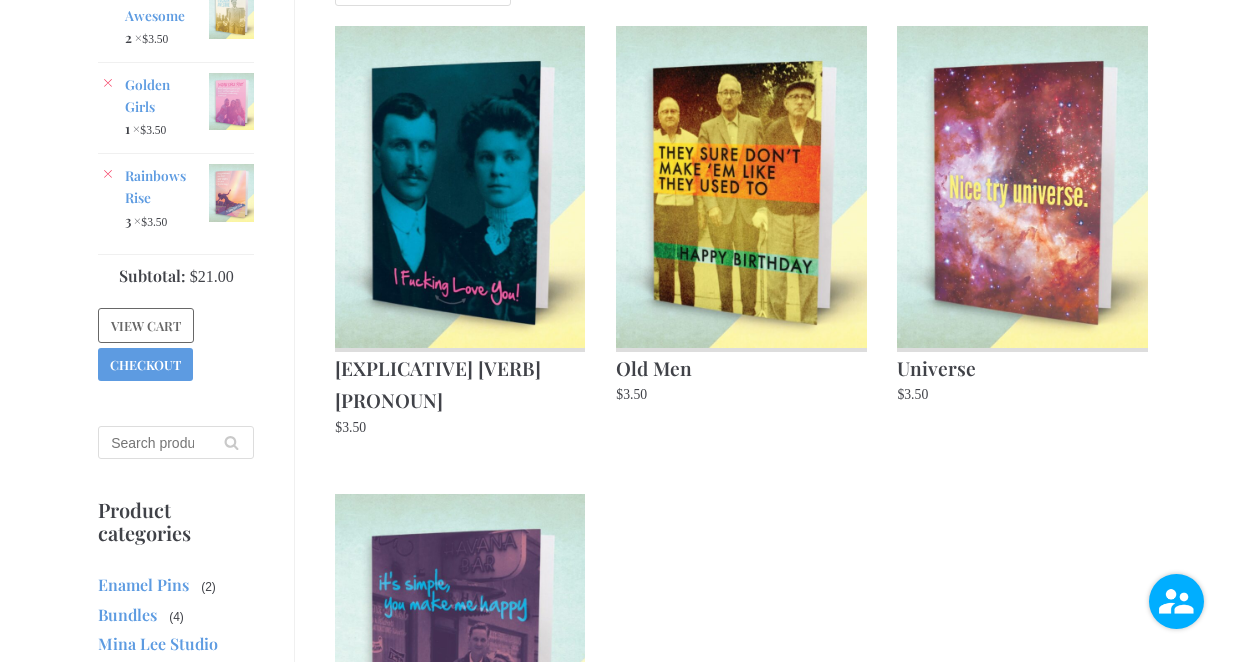 scroll, scrollTop: 632, scrollLeft: 0, axis: vertical 